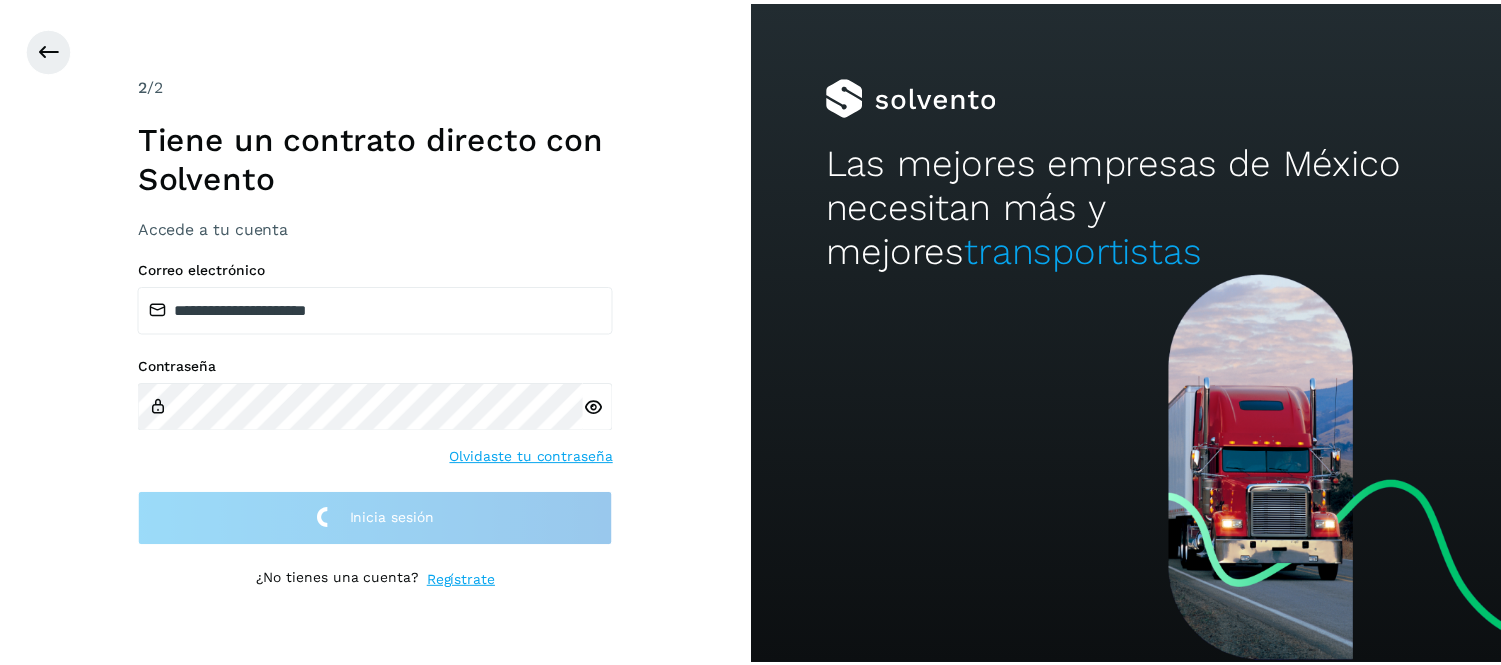 scroll, scrollTop: 0, scrollLeft: 0, axis: both 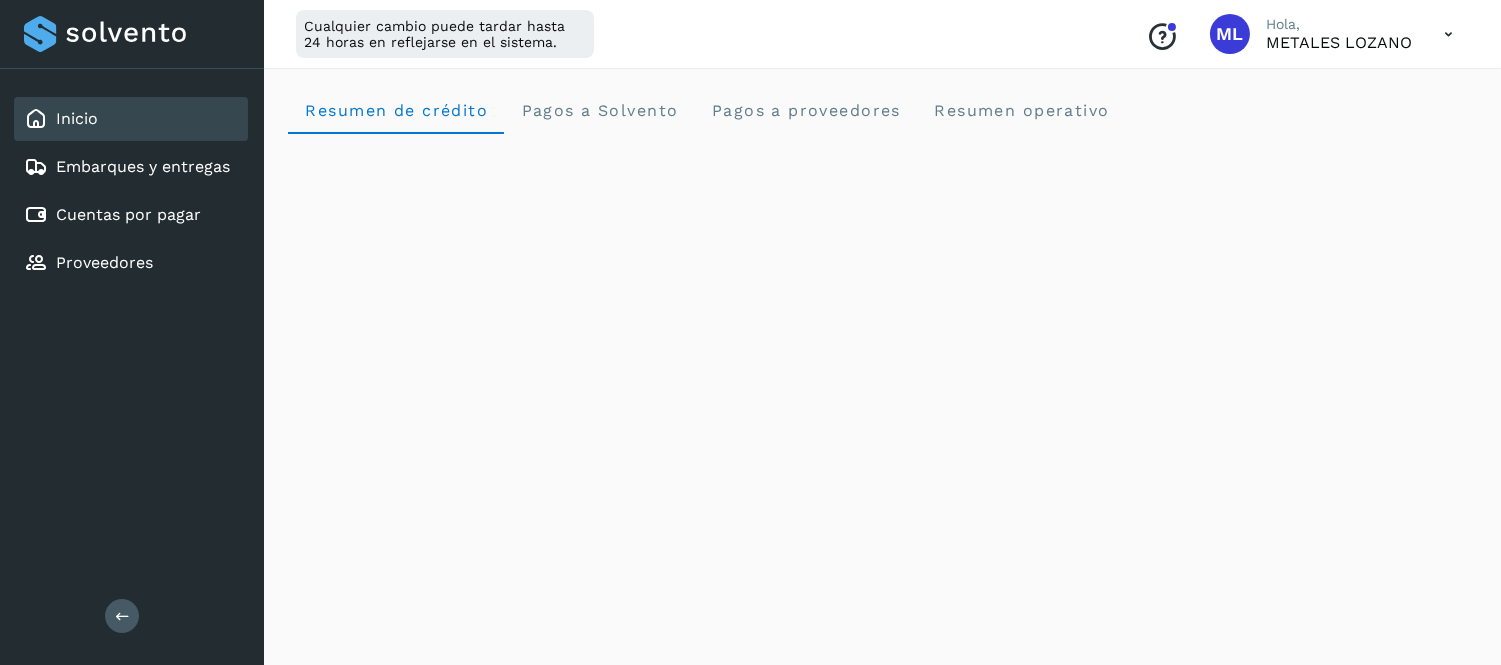 click on "Inicio" 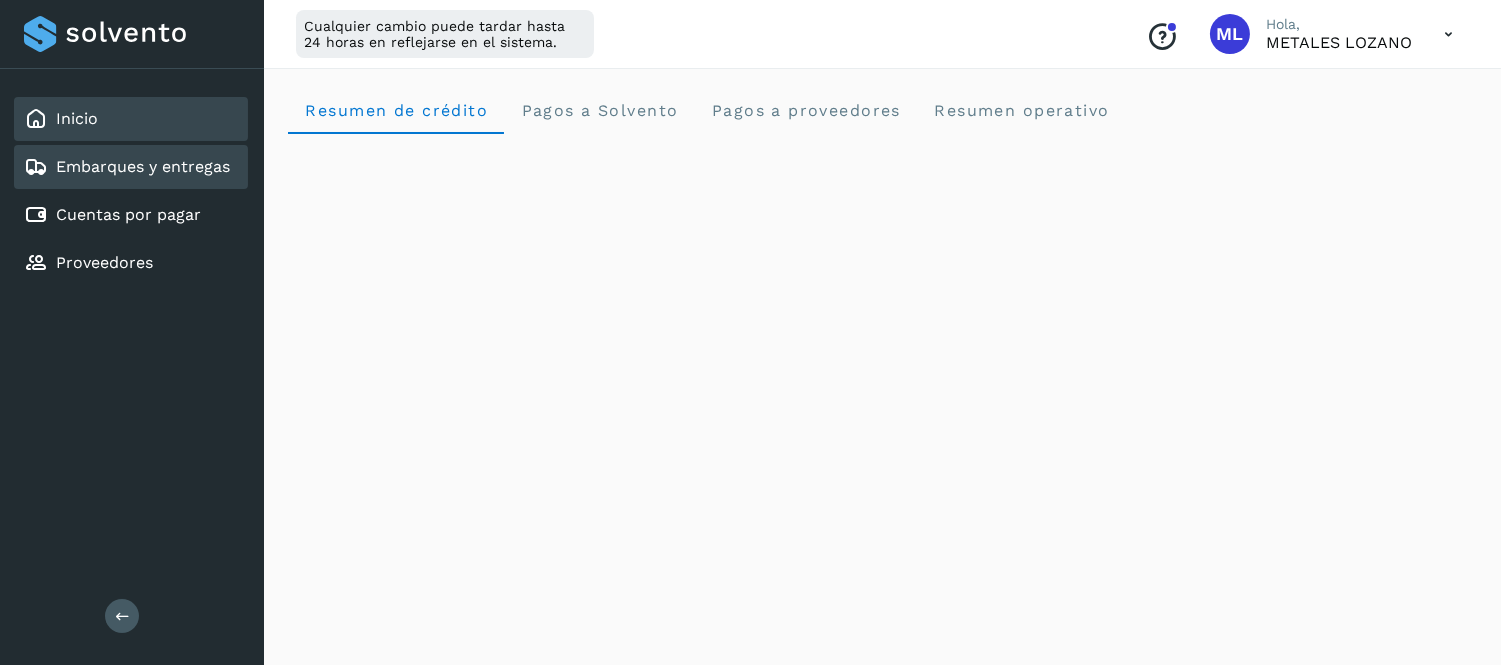 click on "Embarques y entregas" at bounding box center [143, 166] 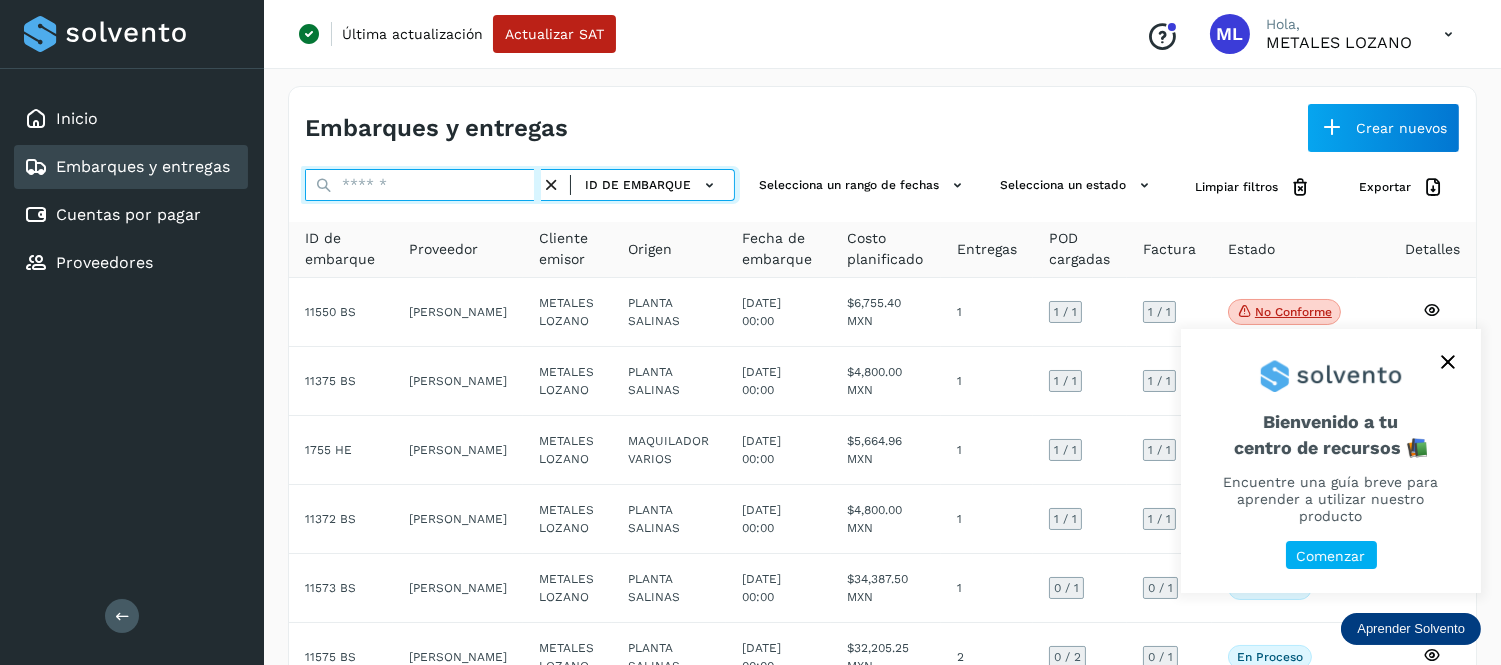 click at bounding box center (423, 185) 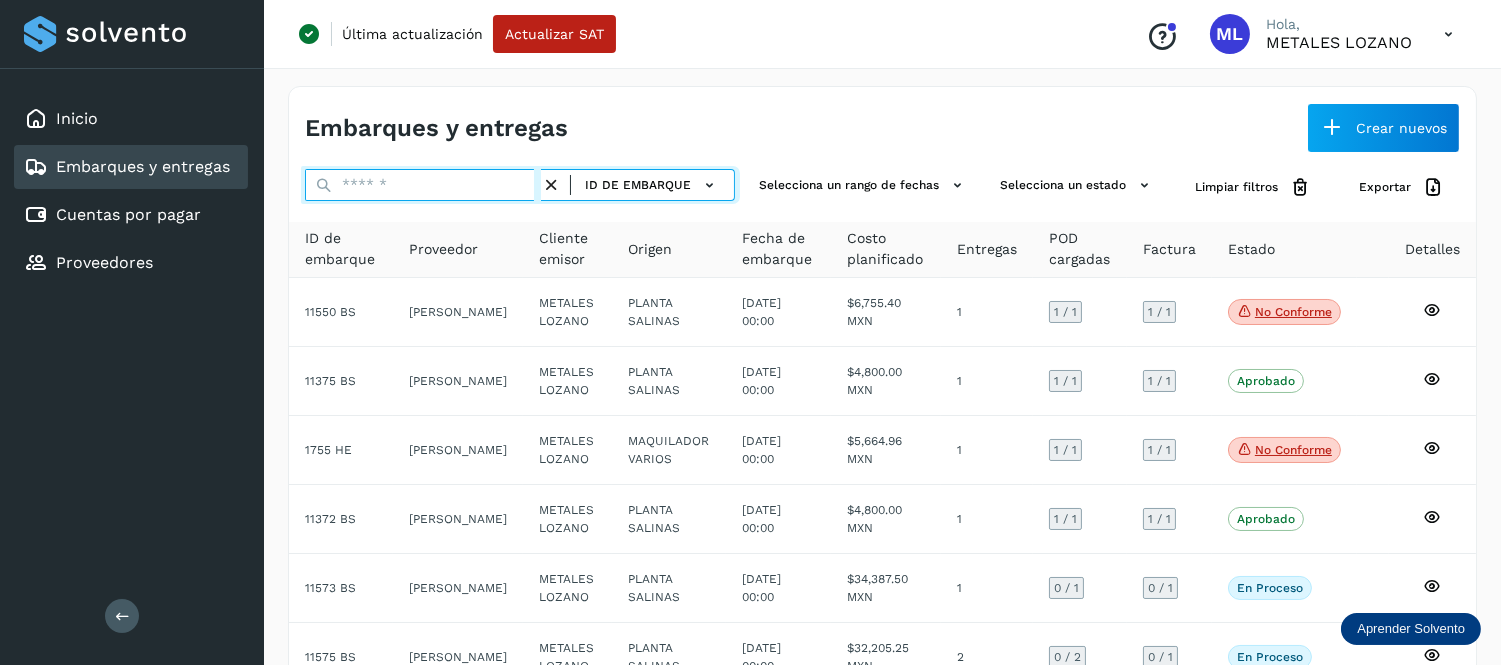 click at bounding box center (423, 185) 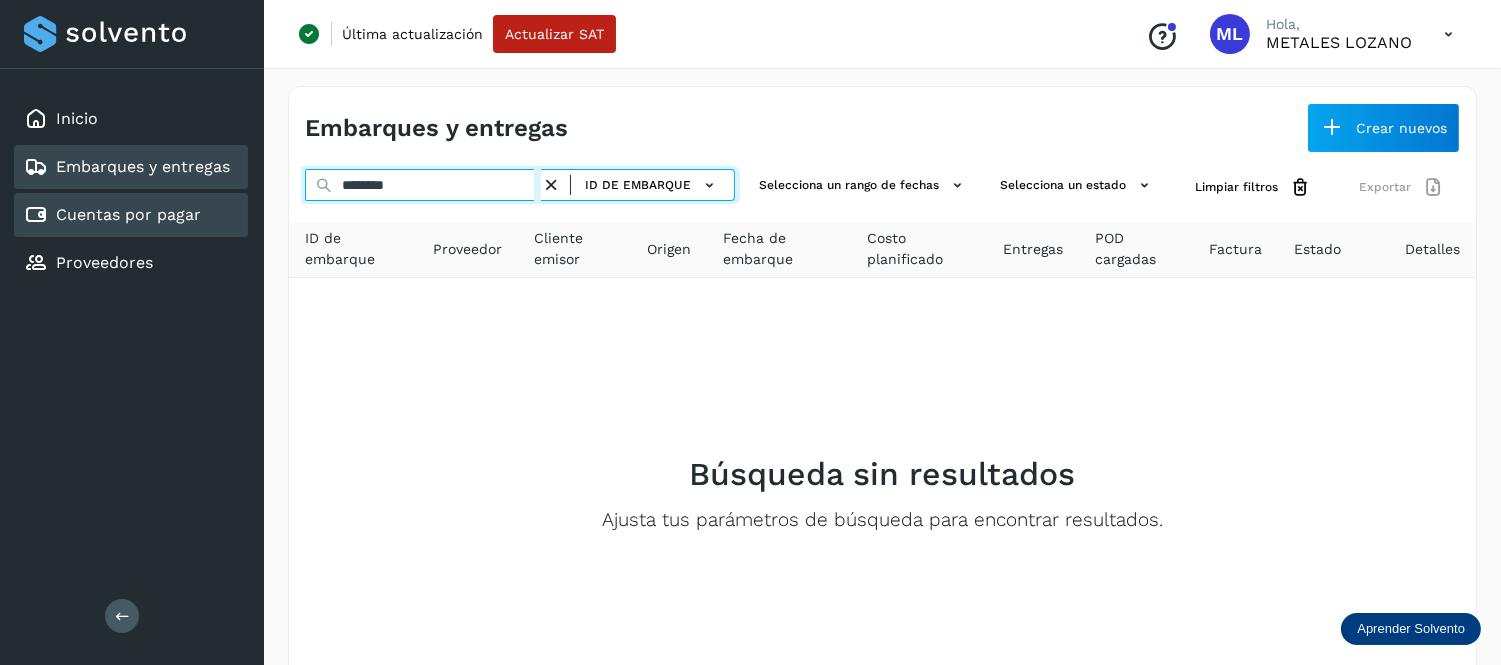 paste 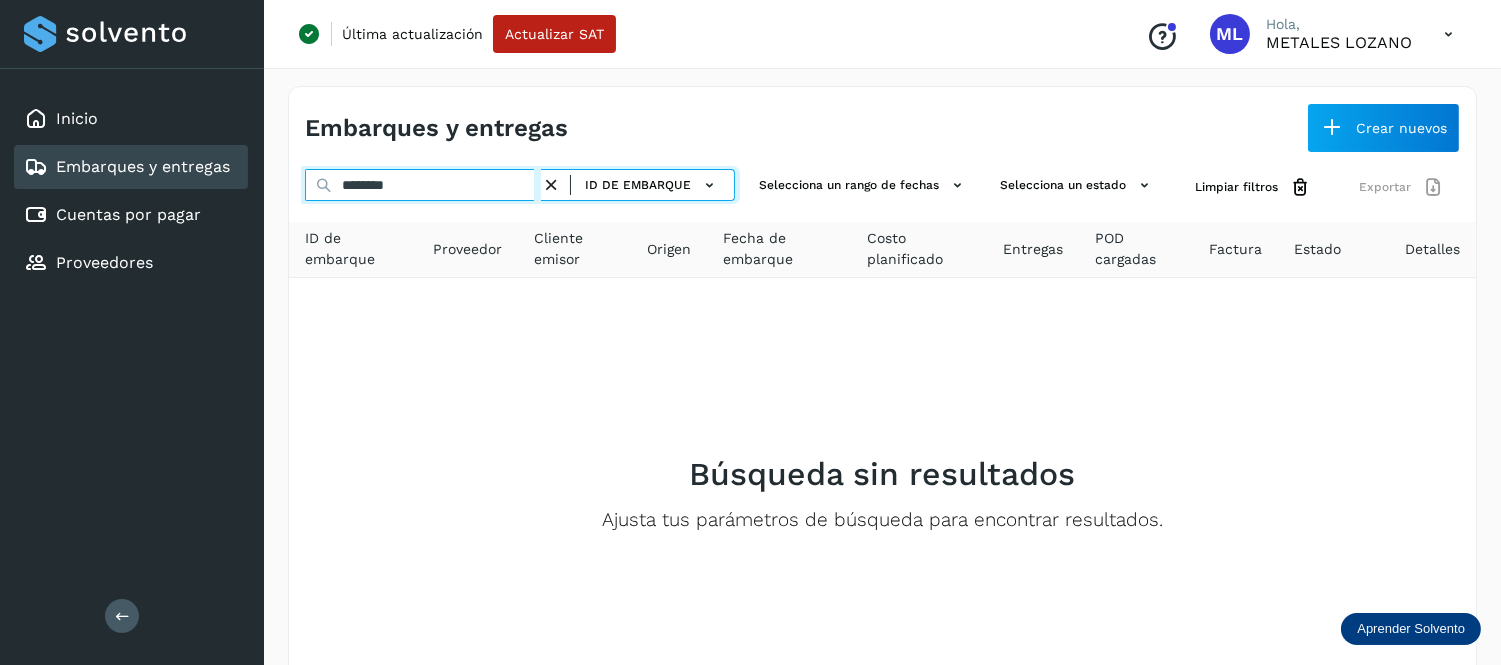 paste 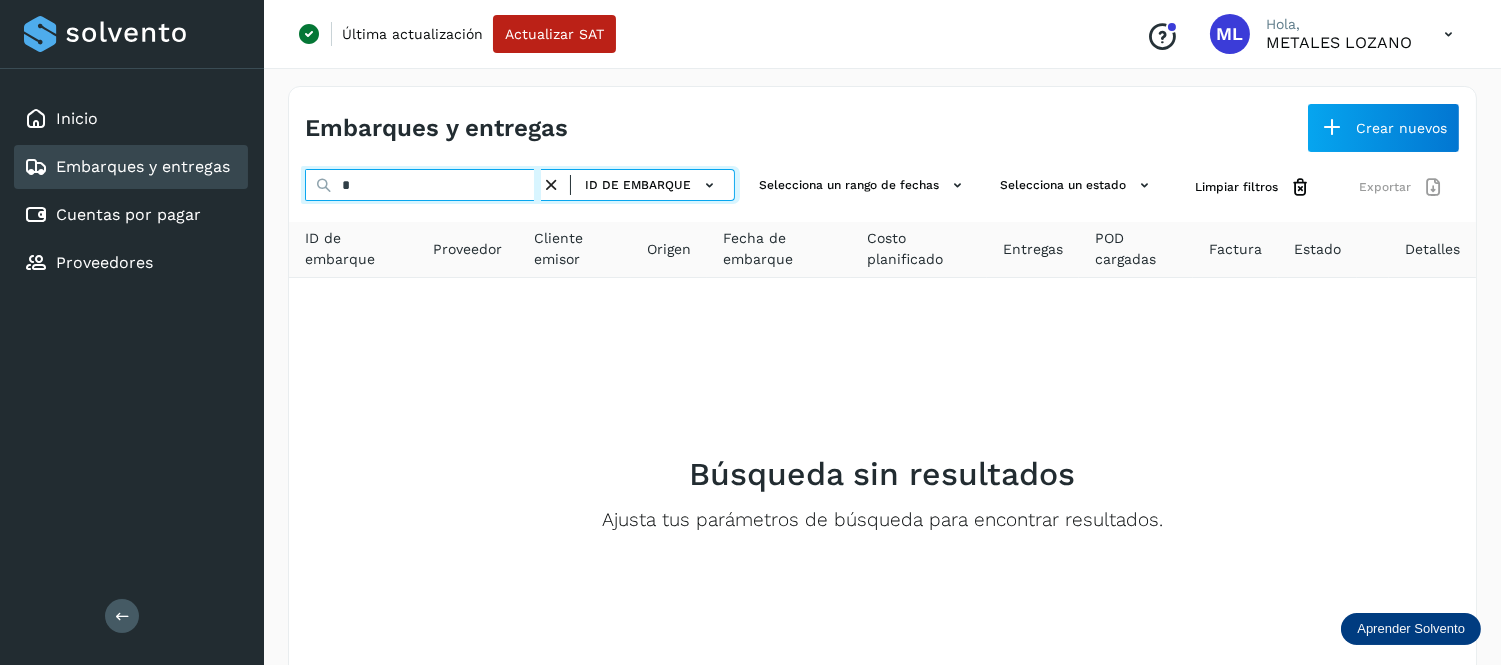drag, startPoint x: 391, startPoint y: 191, endPoint x: 325, endPoint y: 221, distance: 72.498276 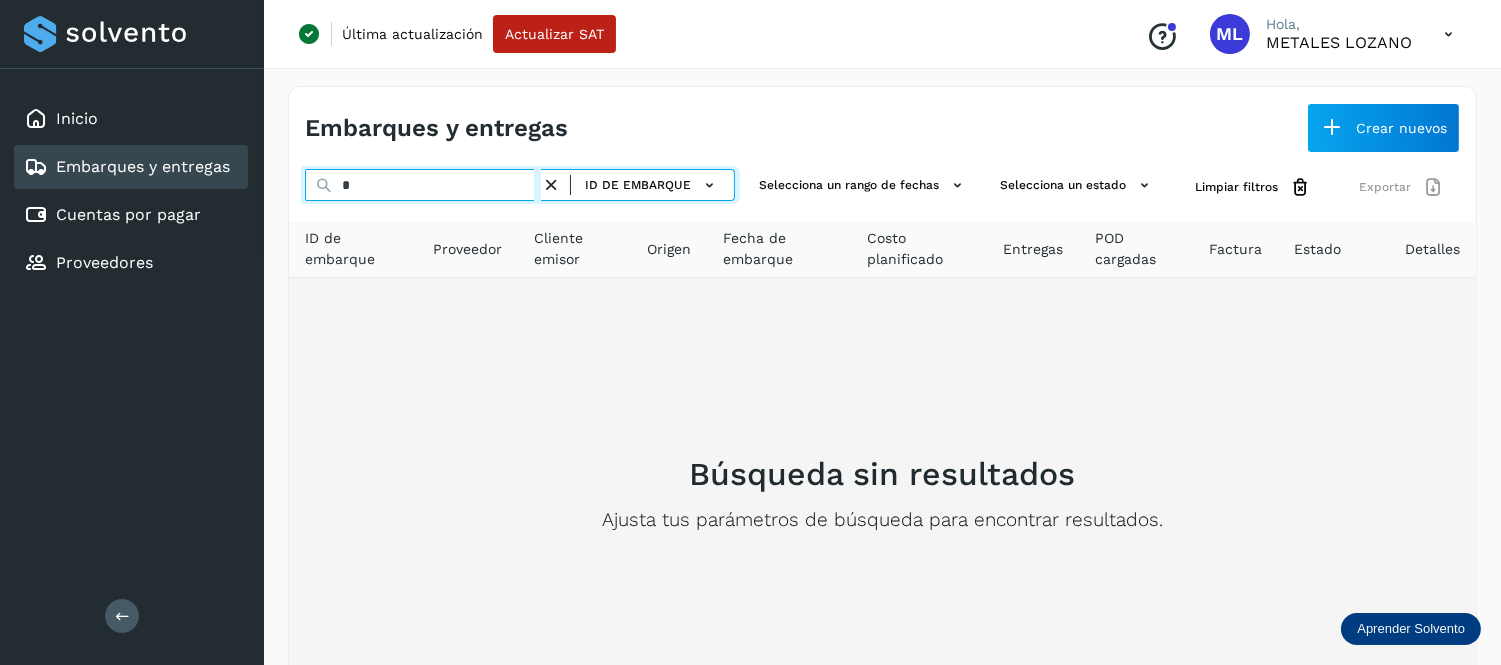 paste on "*******" 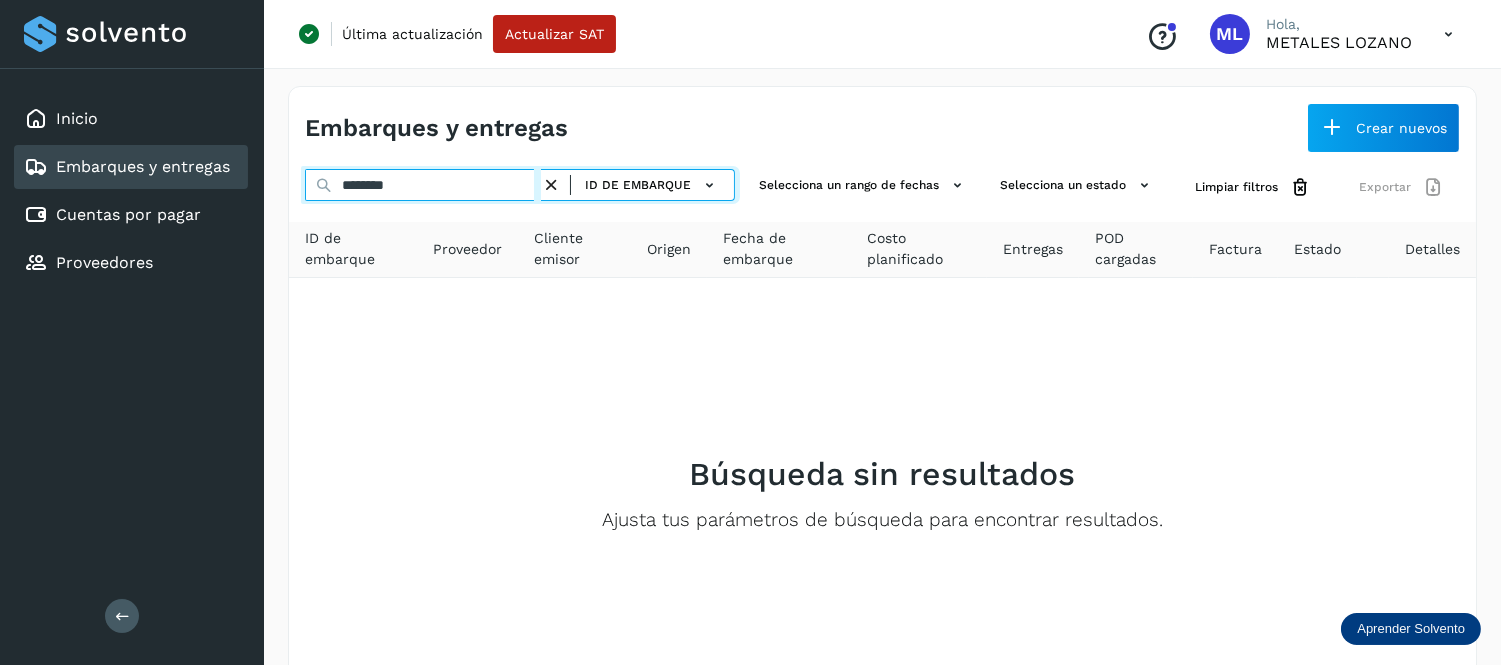 type on "********" 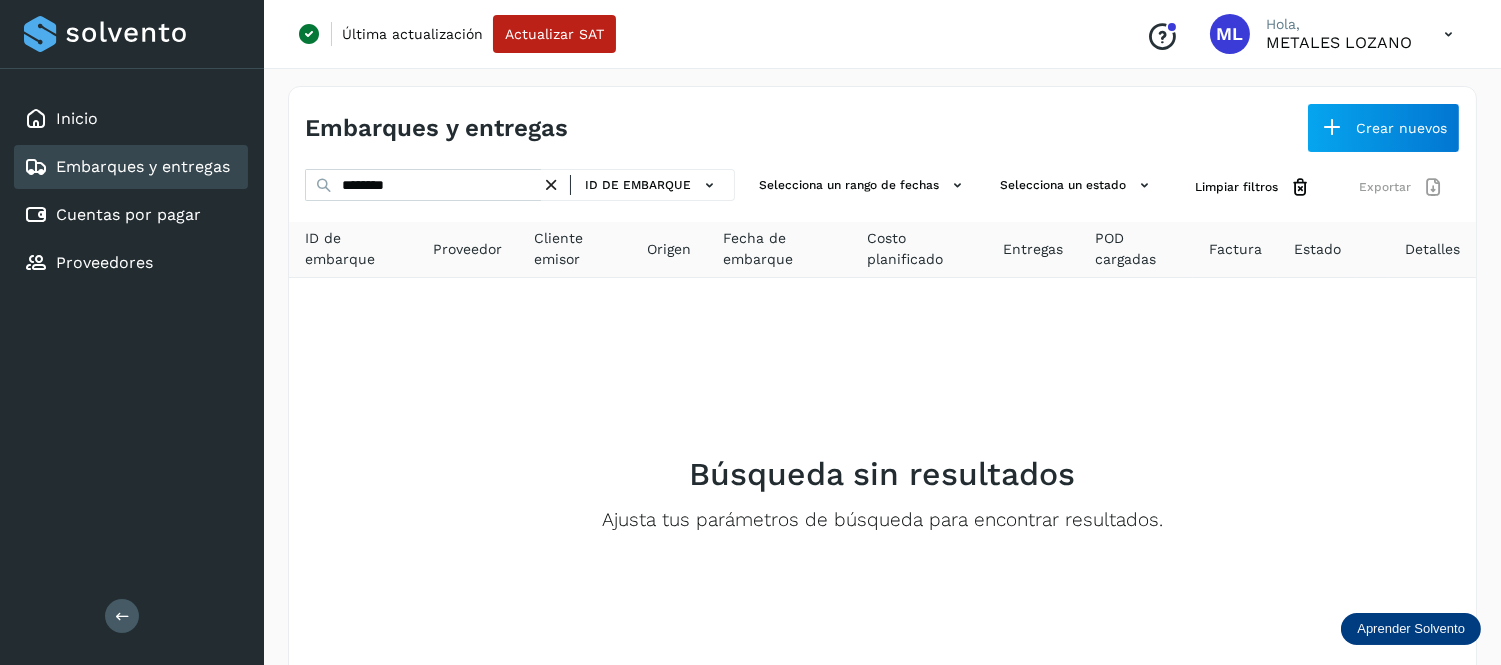 click at bounding box center [551, 185] 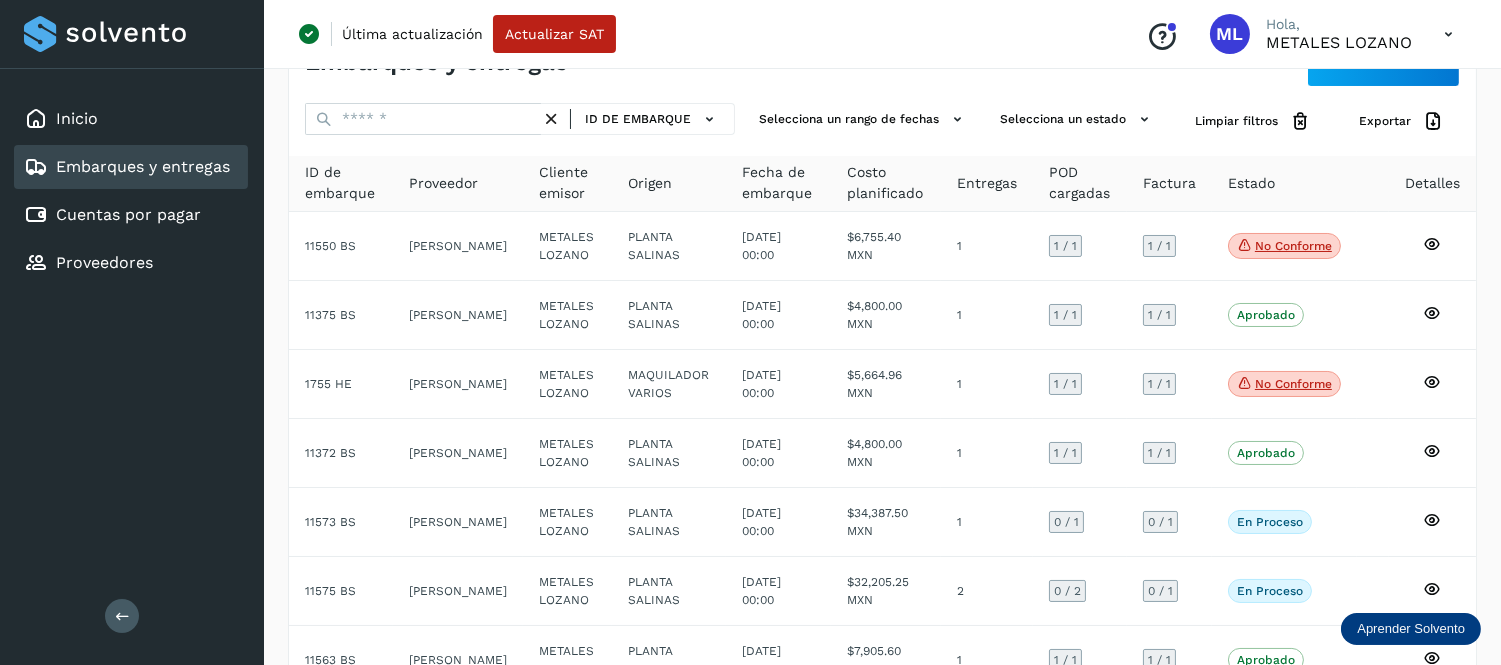 scroll, scrollTop: 41, scrollLeft: 0, axis: vertical 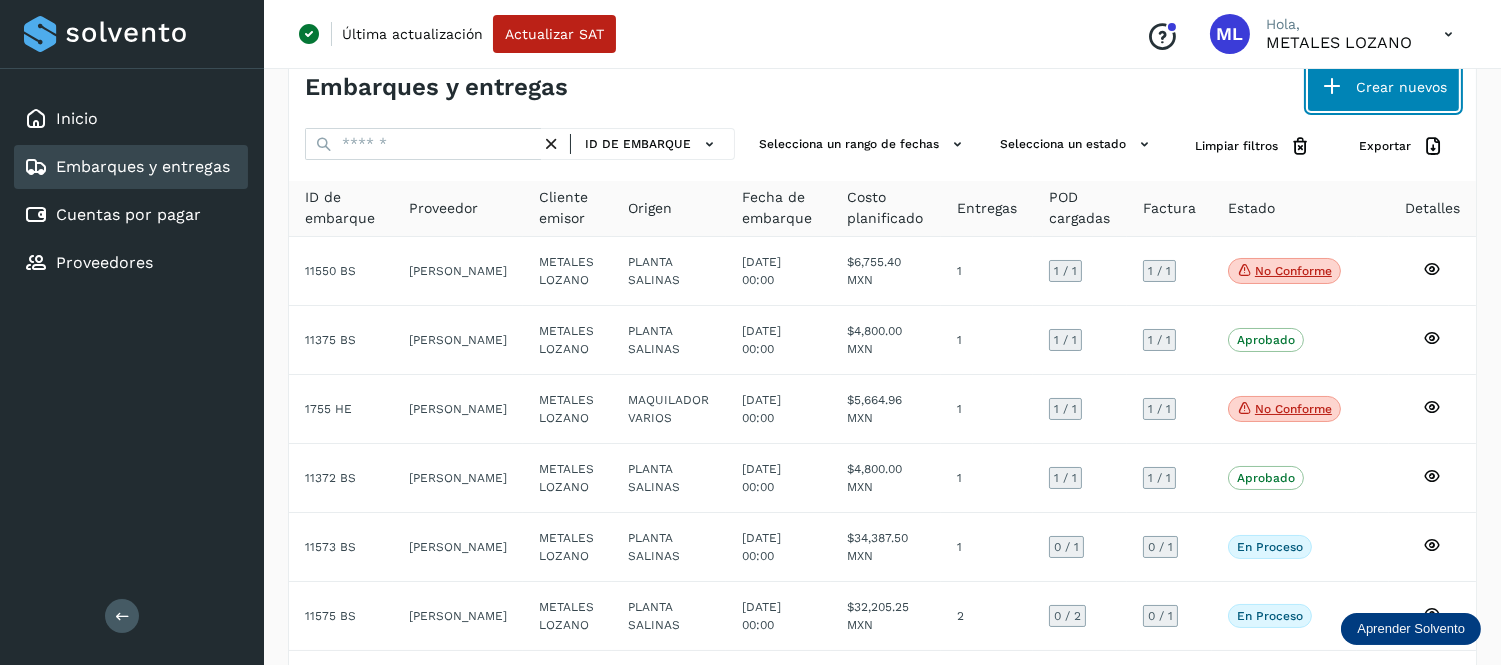 click at bounding box center (1332, 87) 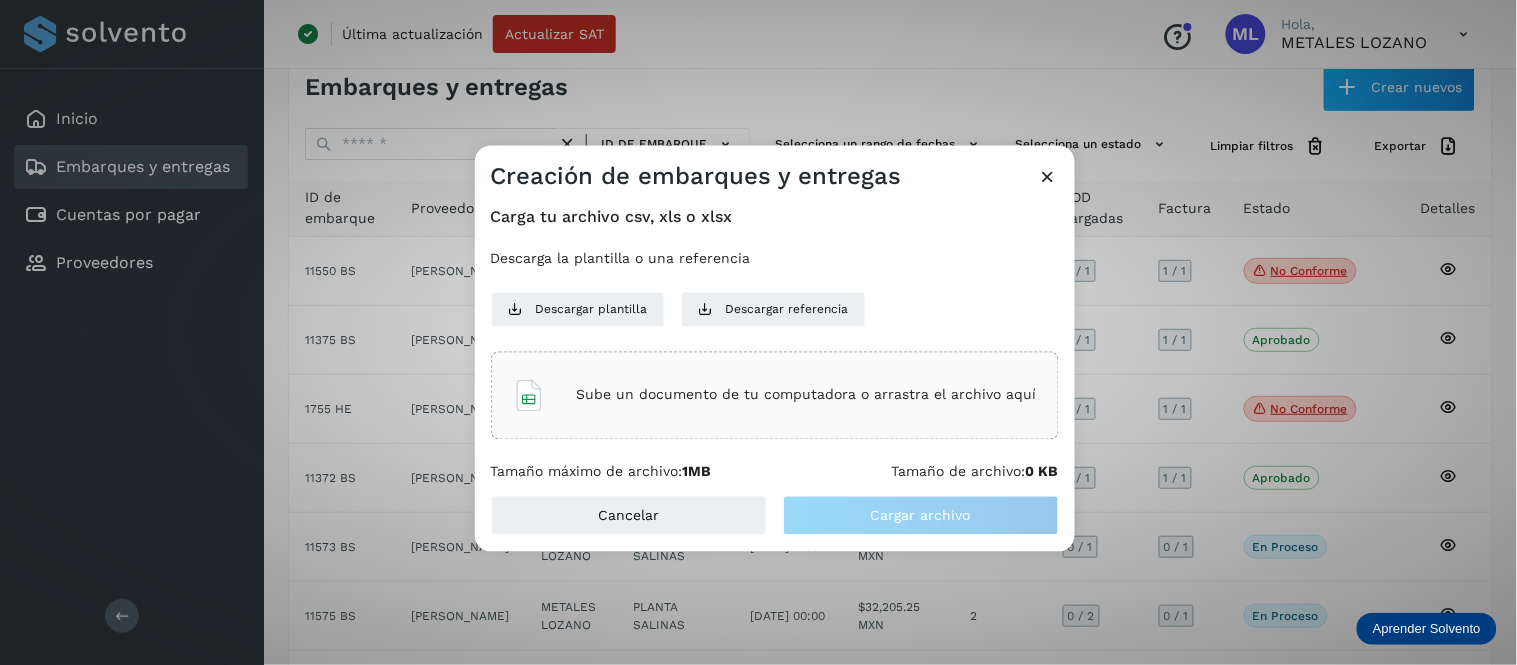 click on "Sube un documento de tu computadora o arrastra el archivo aquí" 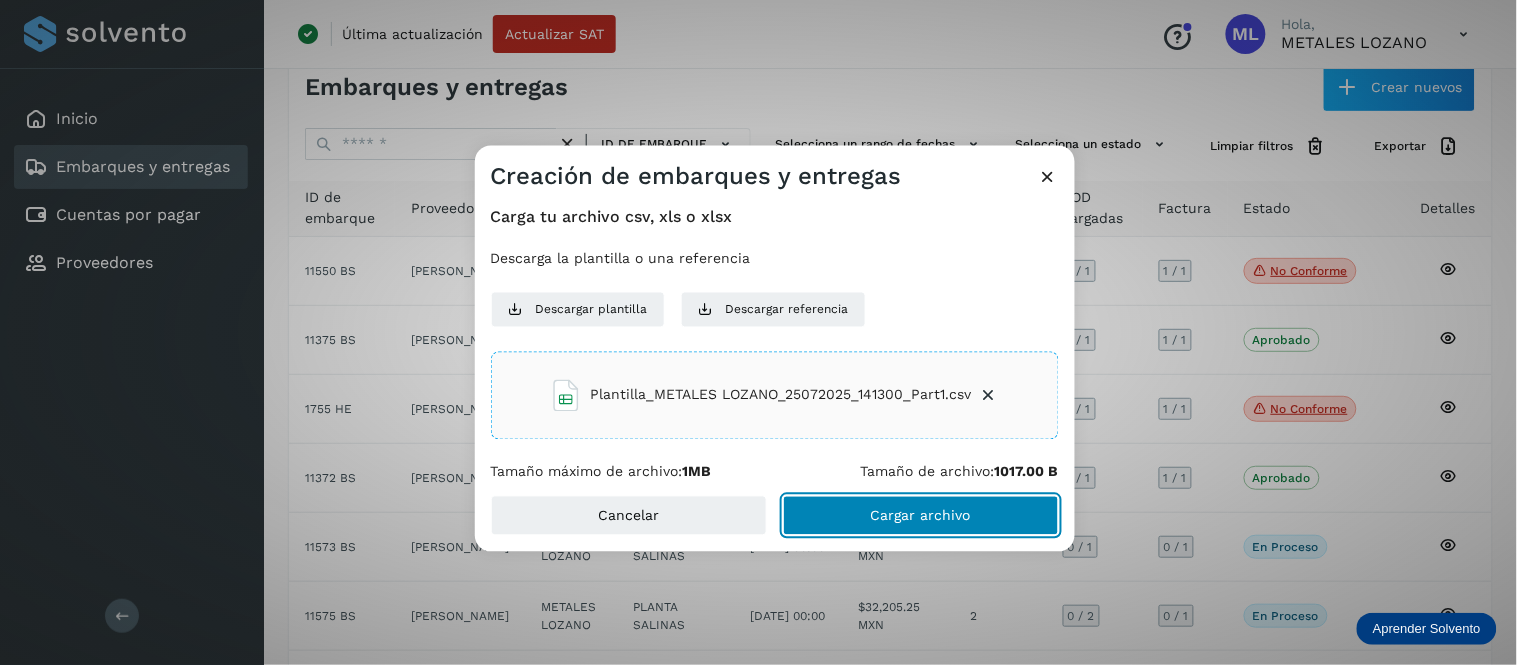 click on "Cargar archivo" 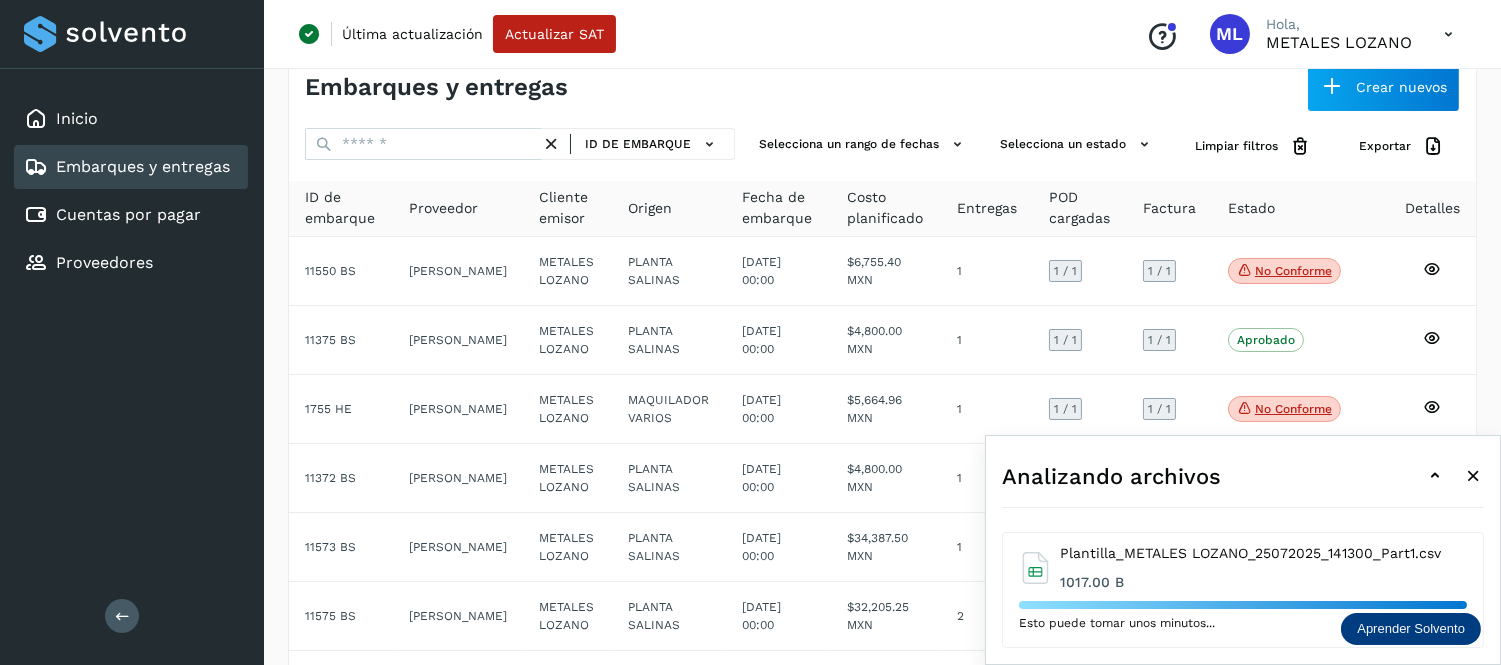 click at bounding box center (1435, 476) 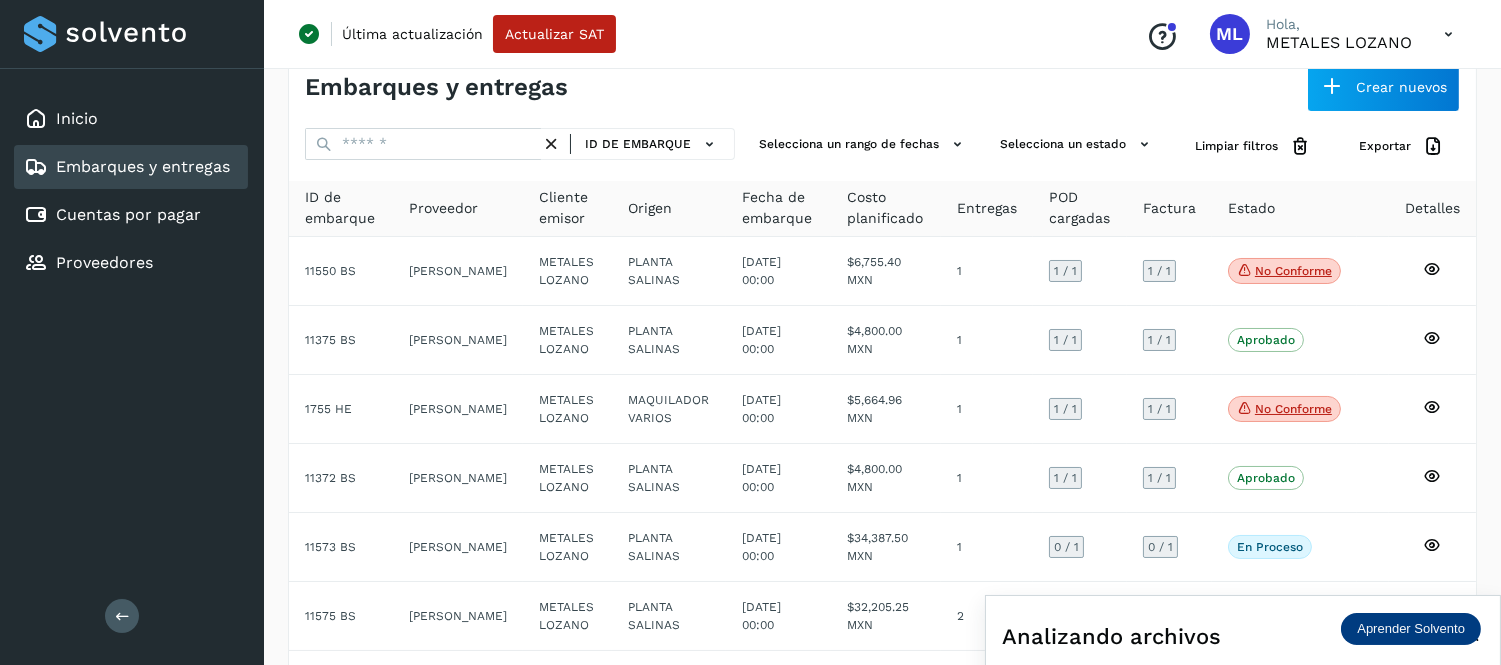 click at bounding box center [1435, 636] 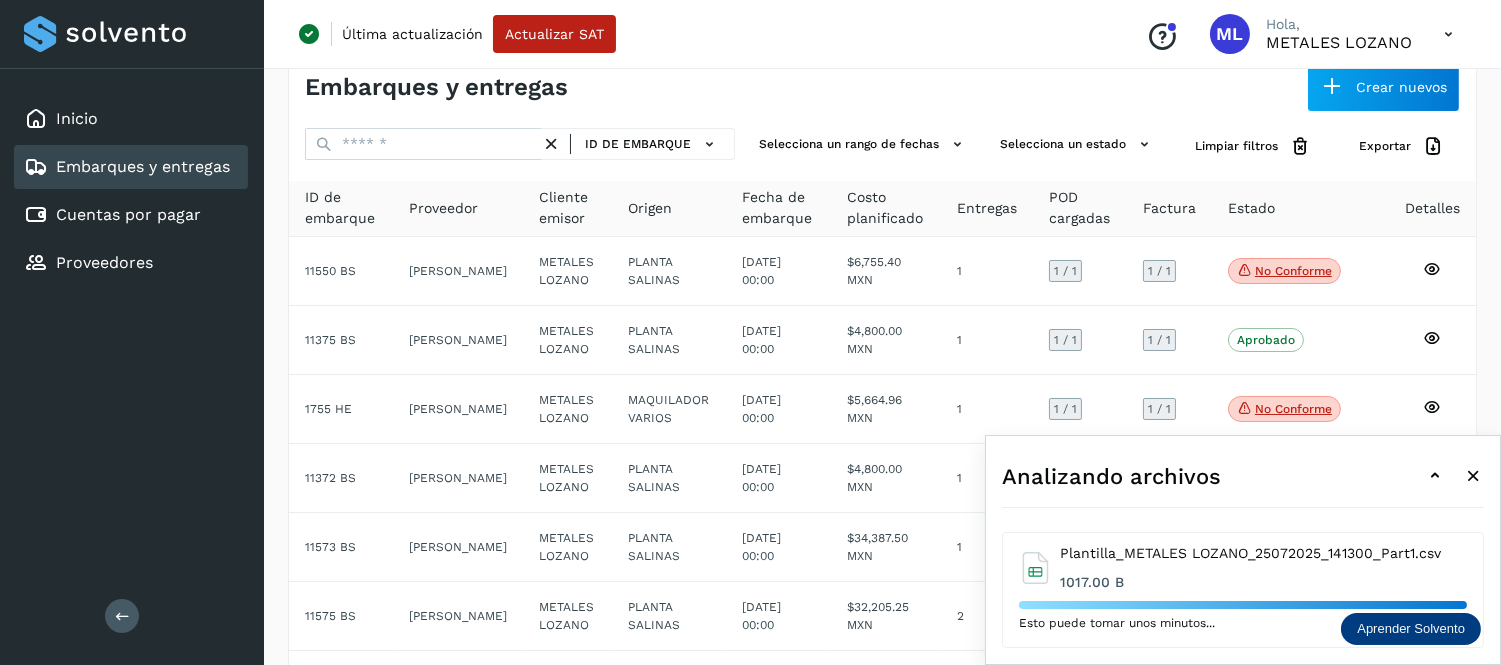 click at bounding box center [1448, 34] 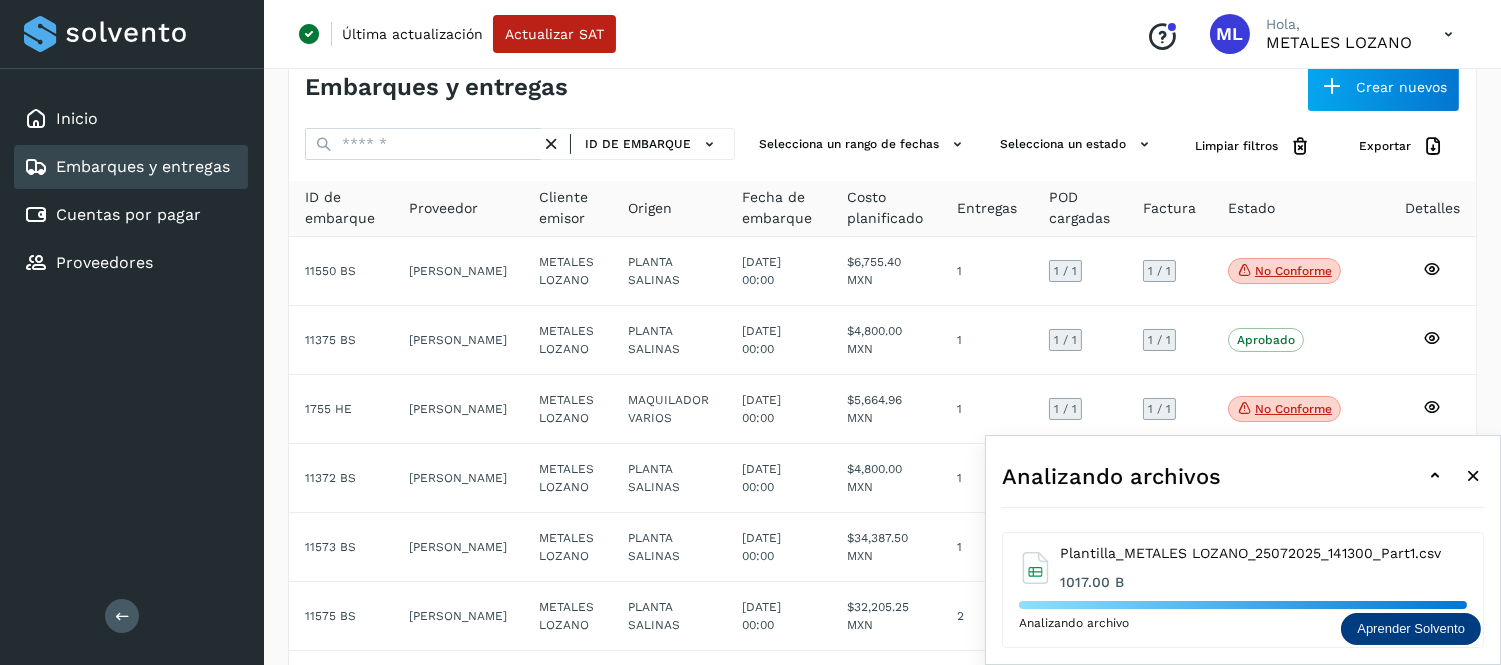 click at bounding box center [1448, 34] 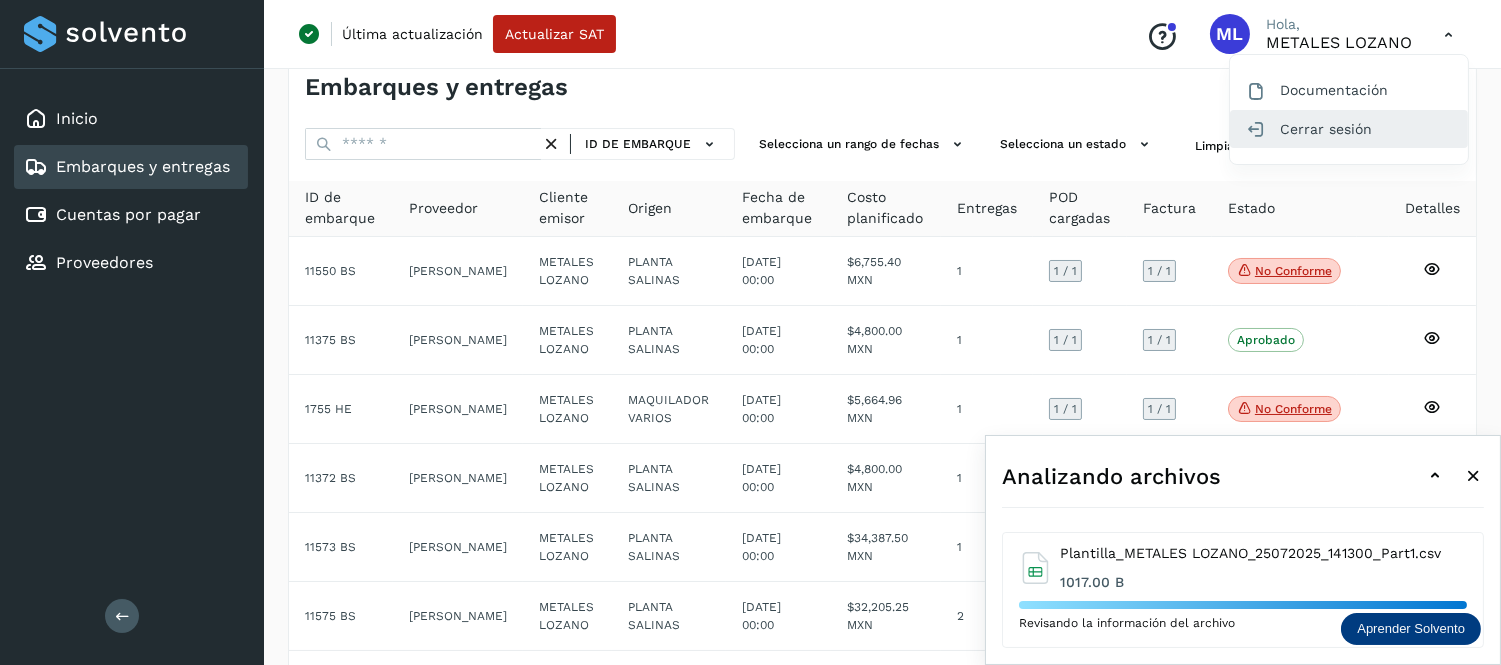 click on "Cerrar sesión" 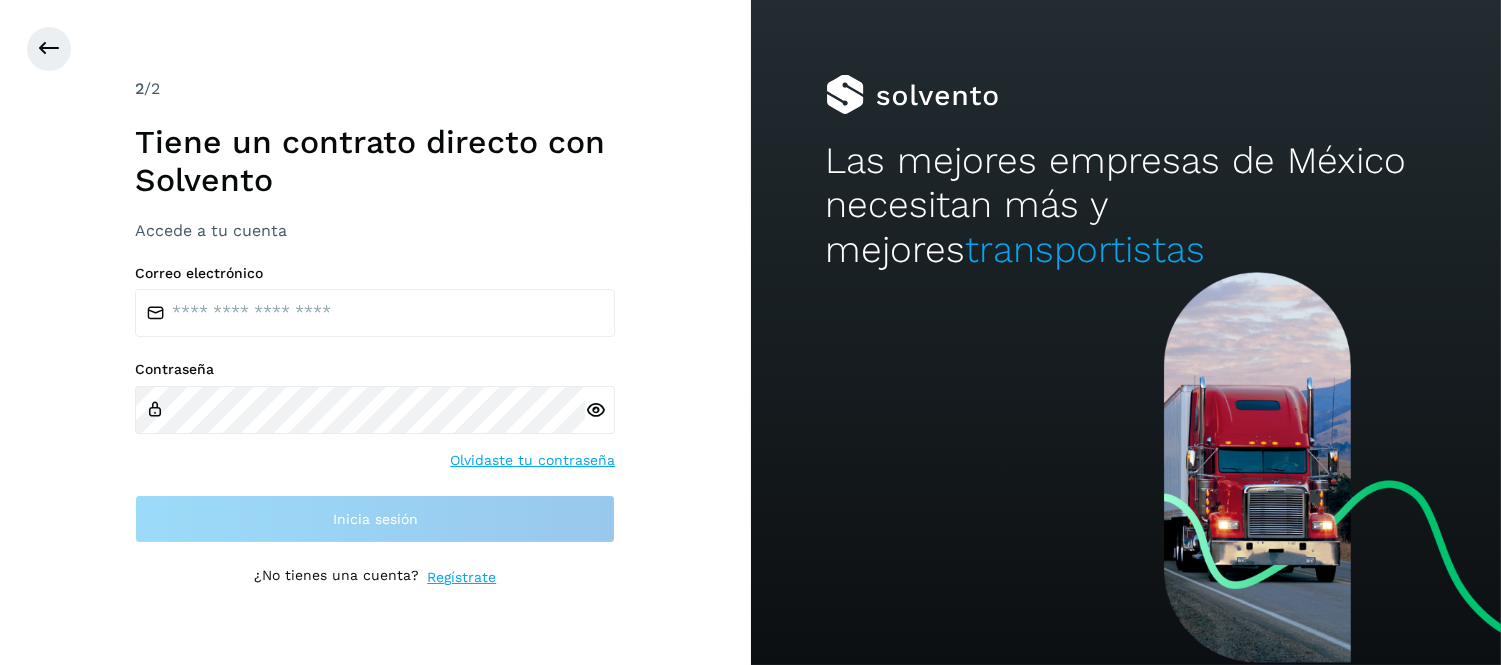 scroll, scrollTop: 0, scrollLeft: 0, axis: both 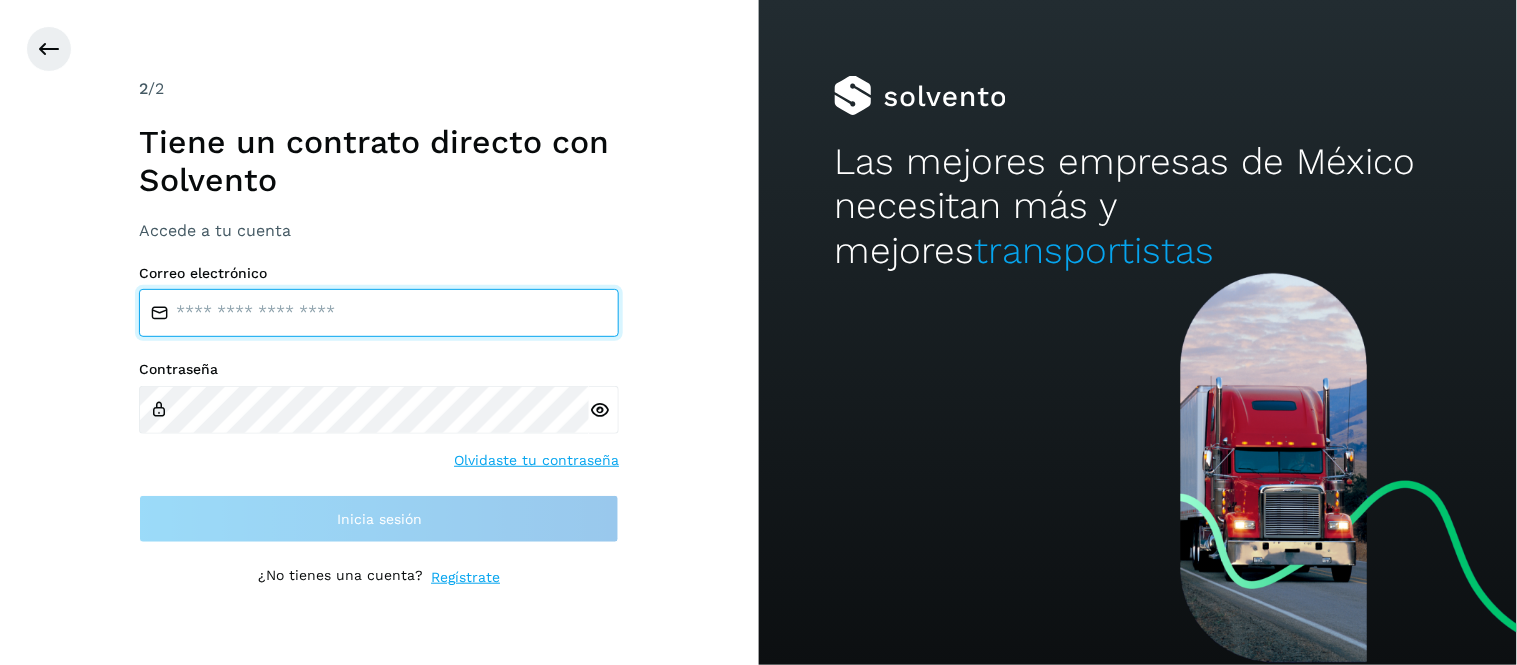type on "**********" 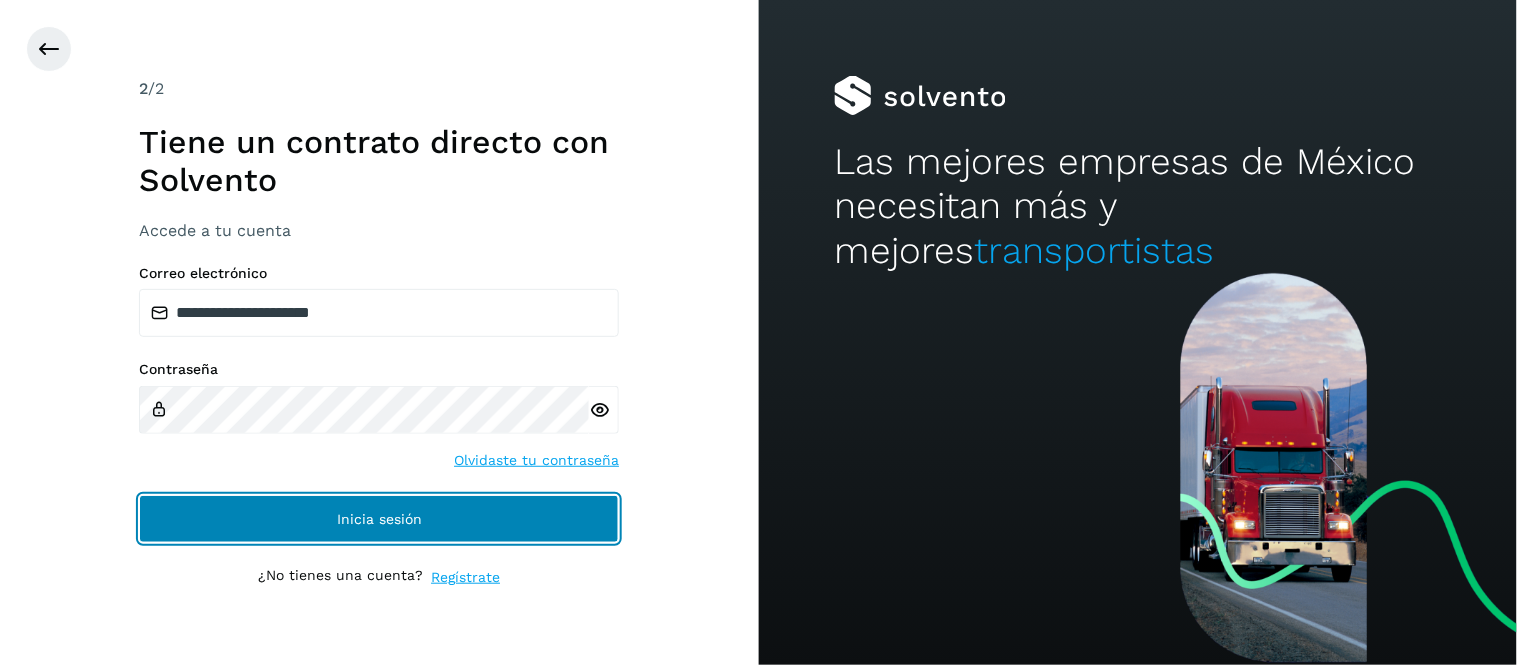 drag, startPoint x: 530, startPoint y: 515, endPoint x: 795, endPoint y: 597, distance: 277.39682 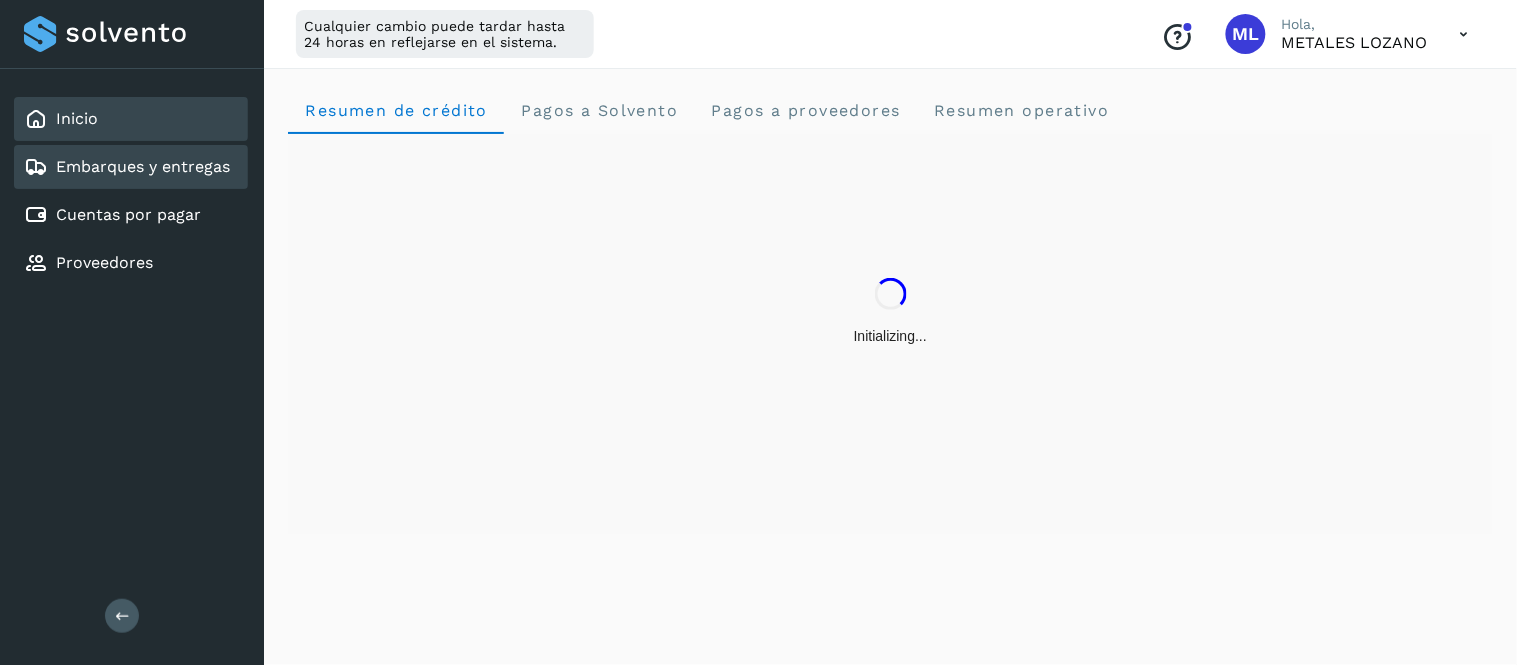 click on "Embarques y entregas" at bounding box center (143, 166) 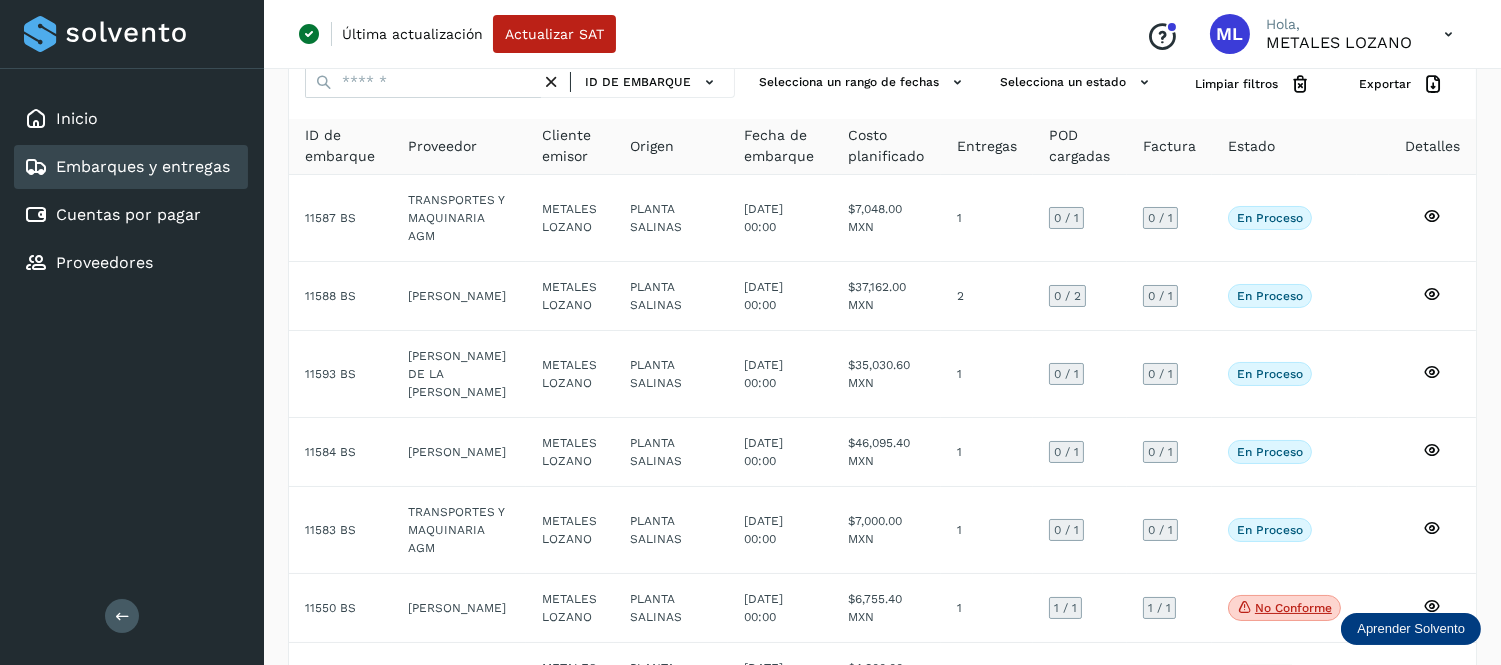 scroll, scrollTop: 97, scrollLeft: 0, axis: vertical 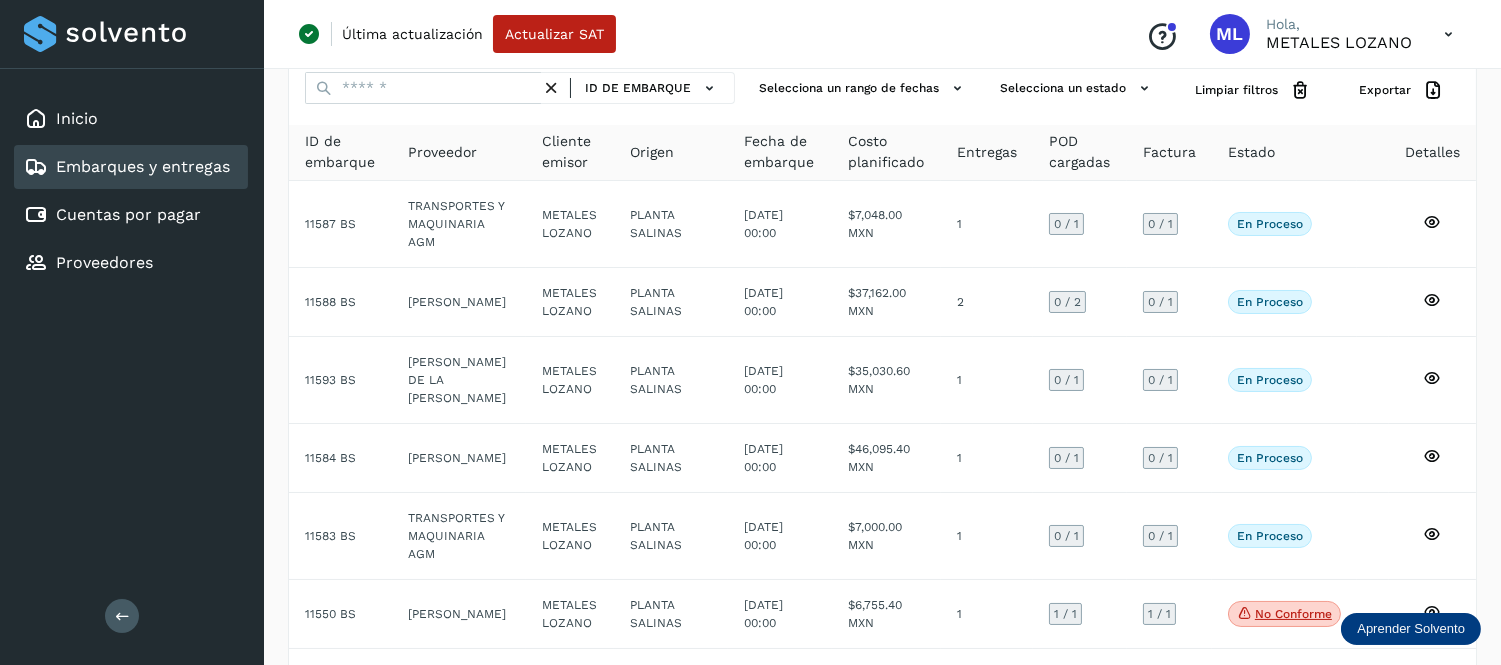 click at bounding box center (1448, 34) 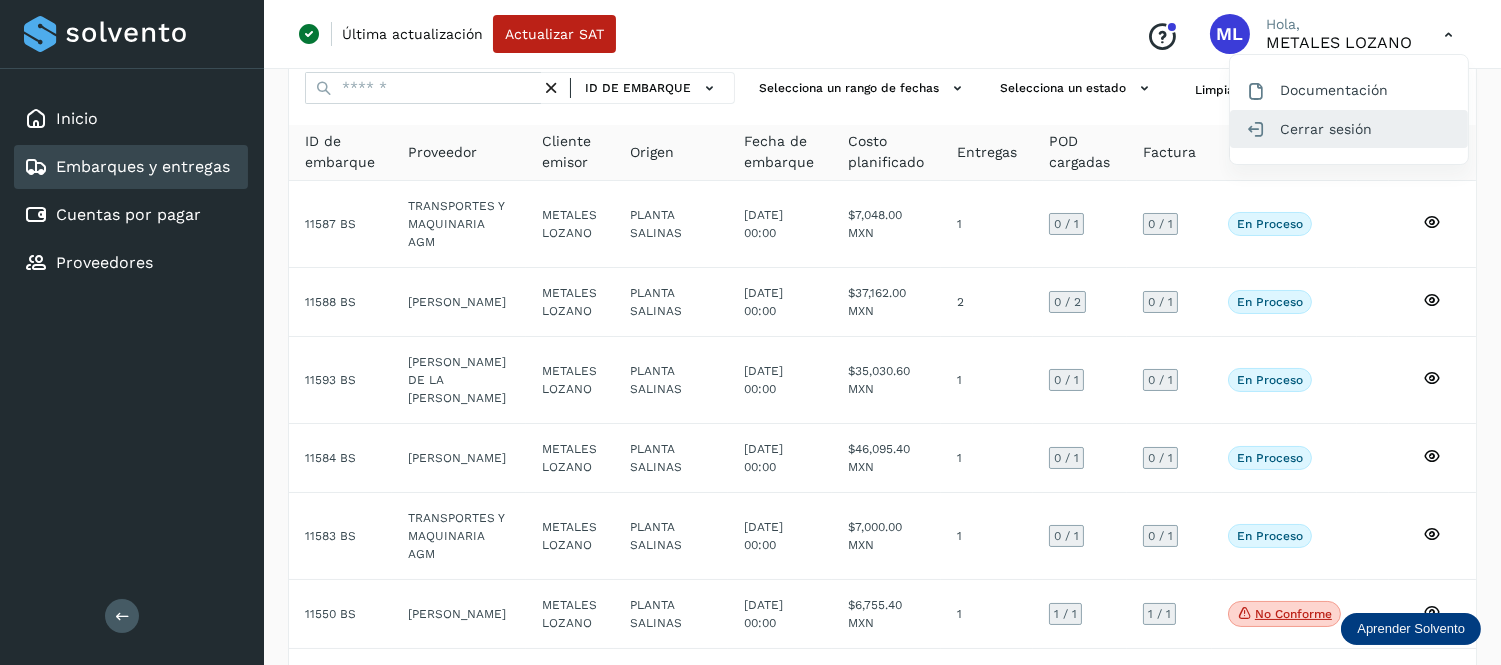 click on "Cerrar sesión" 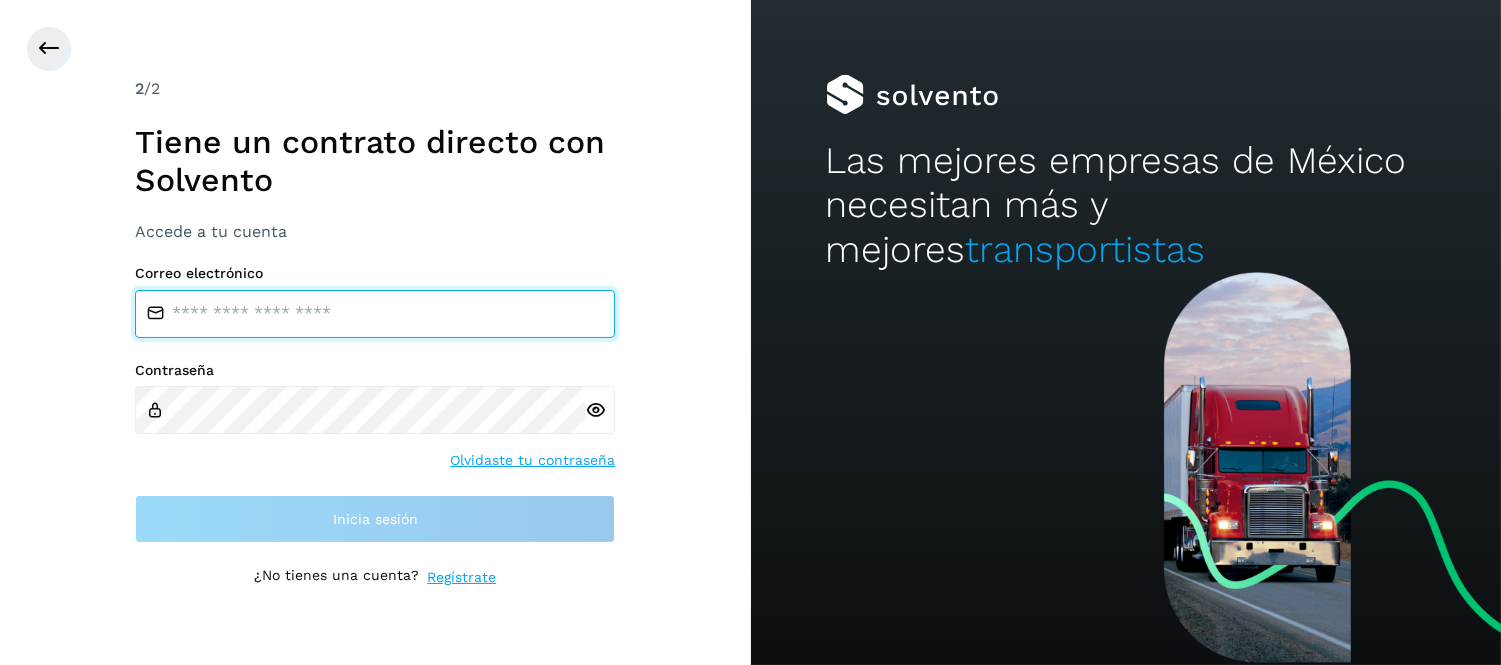 type on "**********" 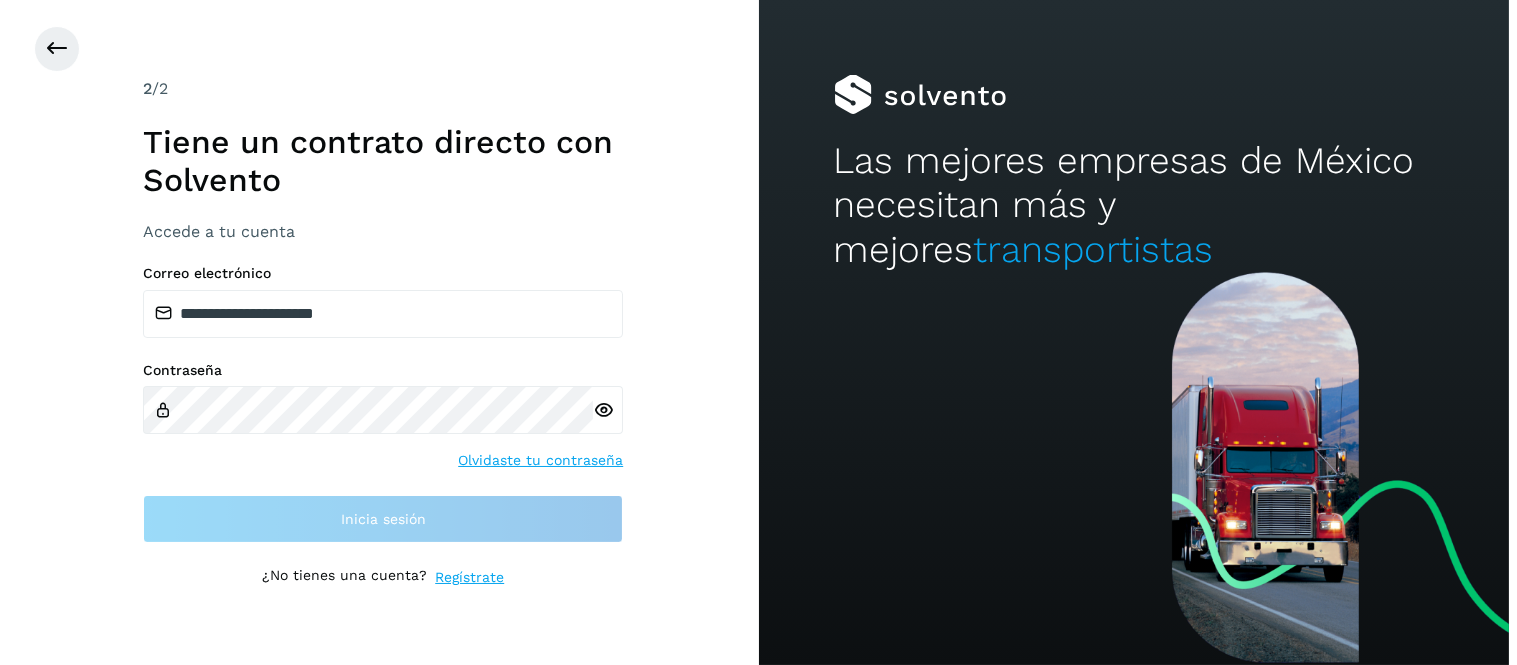 scroll, scrollTop: 0, scrollLeft: 0, axis: both 